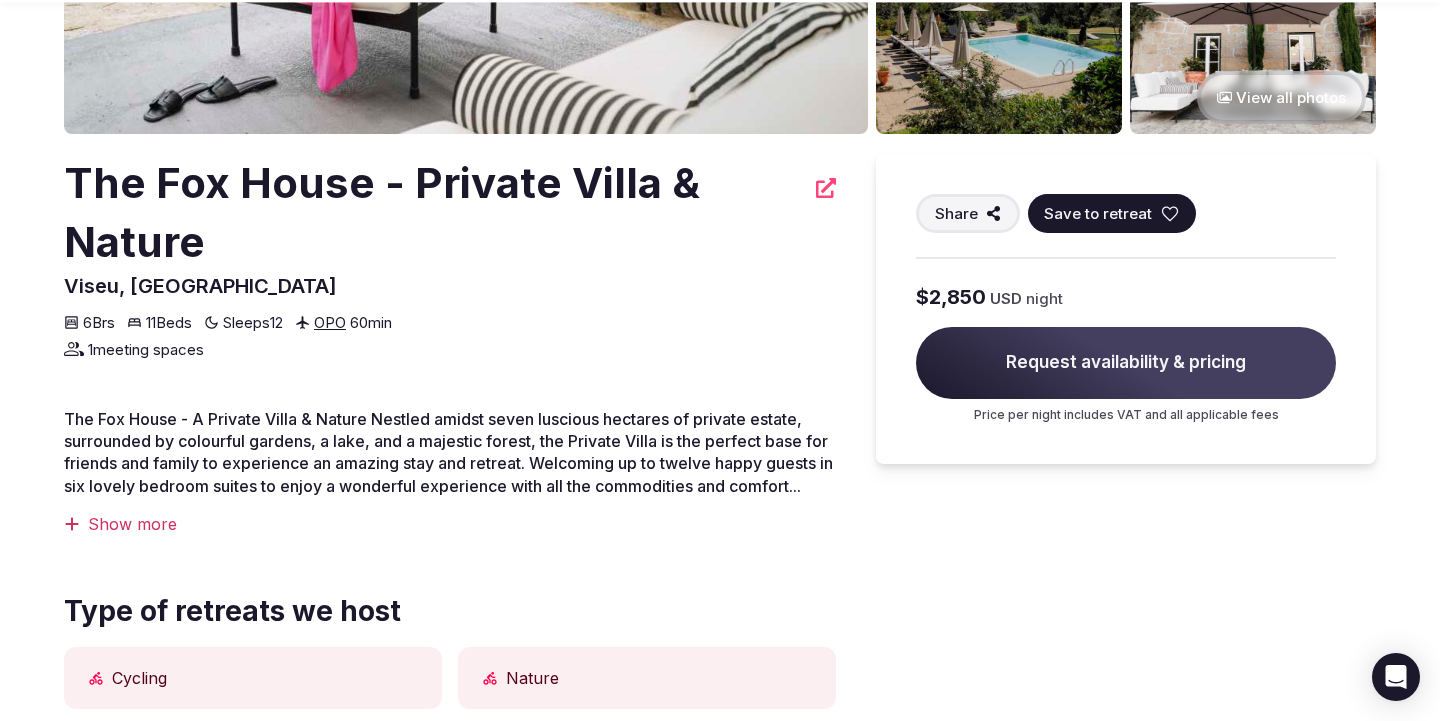 scroll, scrollTop: 492, scrollLeft: 0, axis: vertical 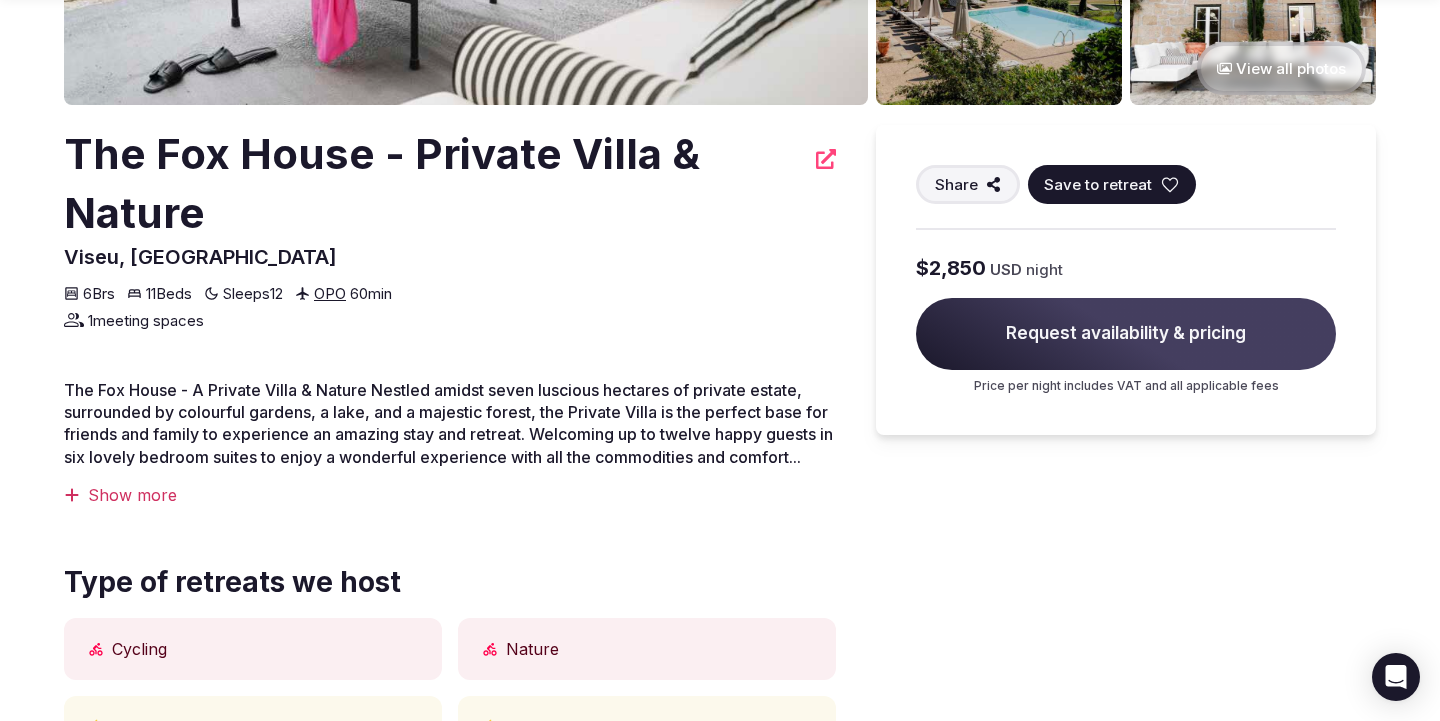 click on "Show more" at bounding box center (450, 495) 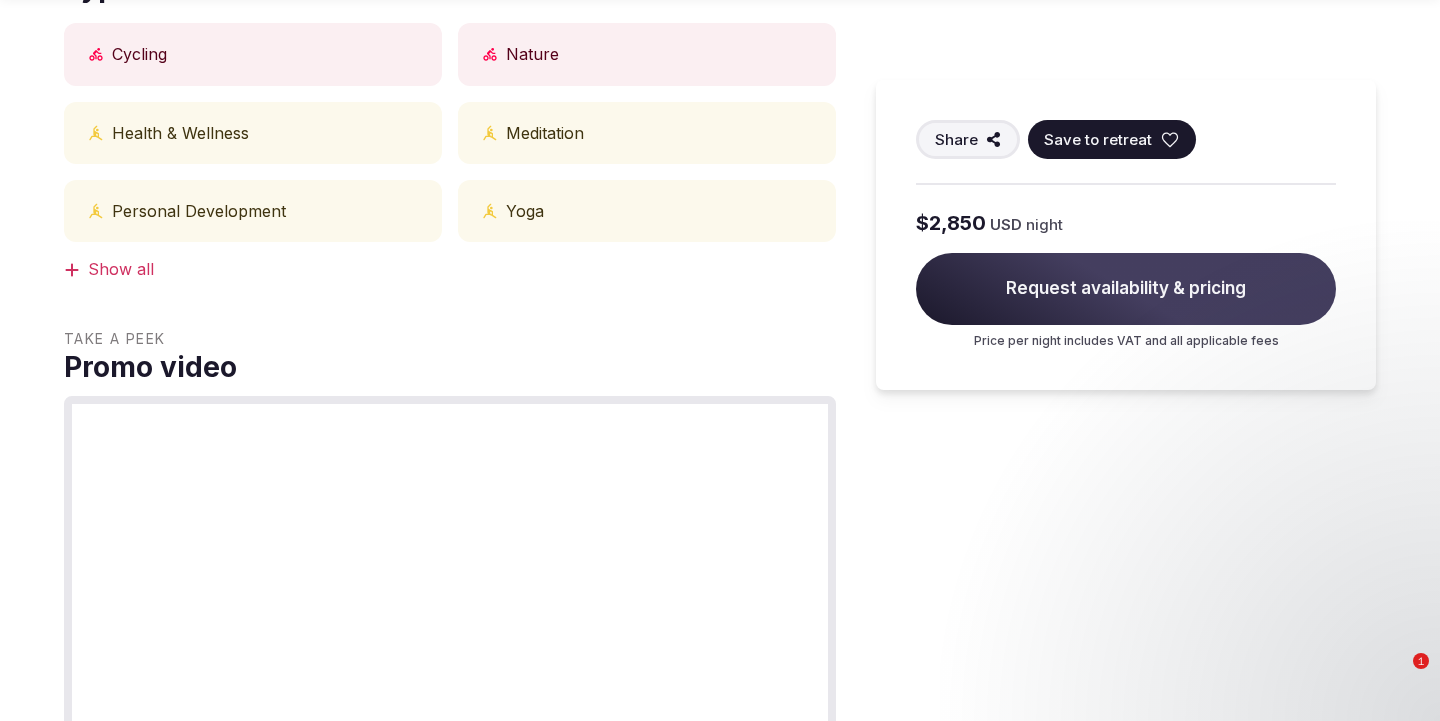 scroll, scrollTop: 1669, scrollLeft: 0, axis: vertical 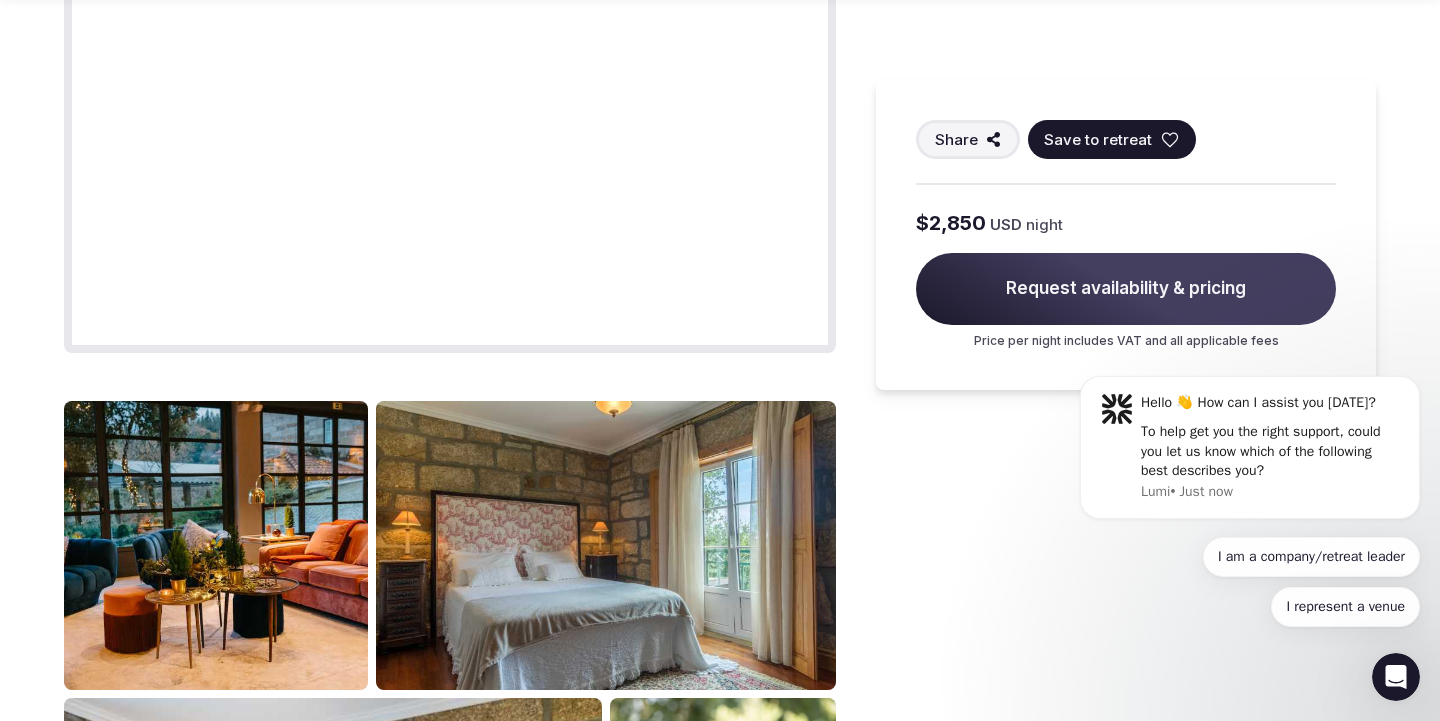 click on "Share Save to retreat $2,850 USD night Request availability & pricing Price per night includes VAT and all applicable fees" at bounding box center [1126, 42] 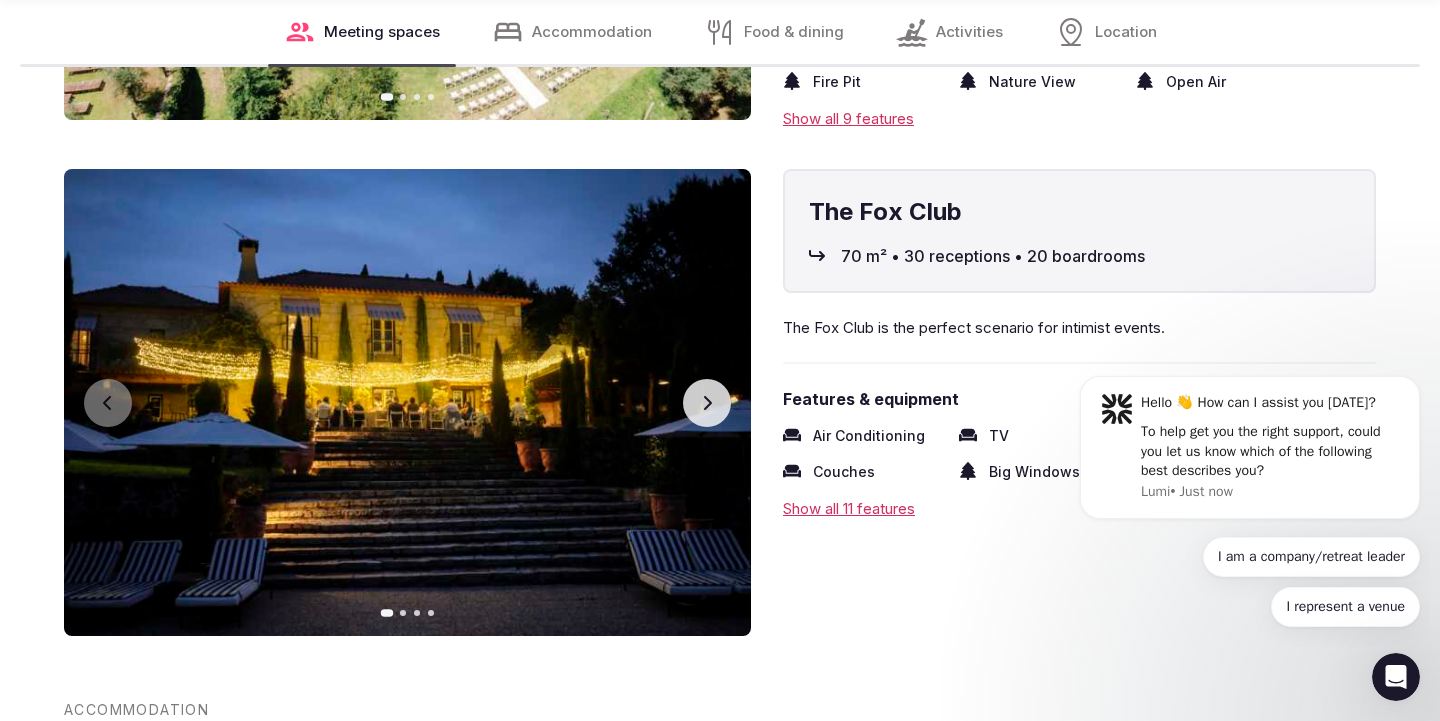 scroll, scrollTop: 3573, scrollLeft: 0, axis: vertical 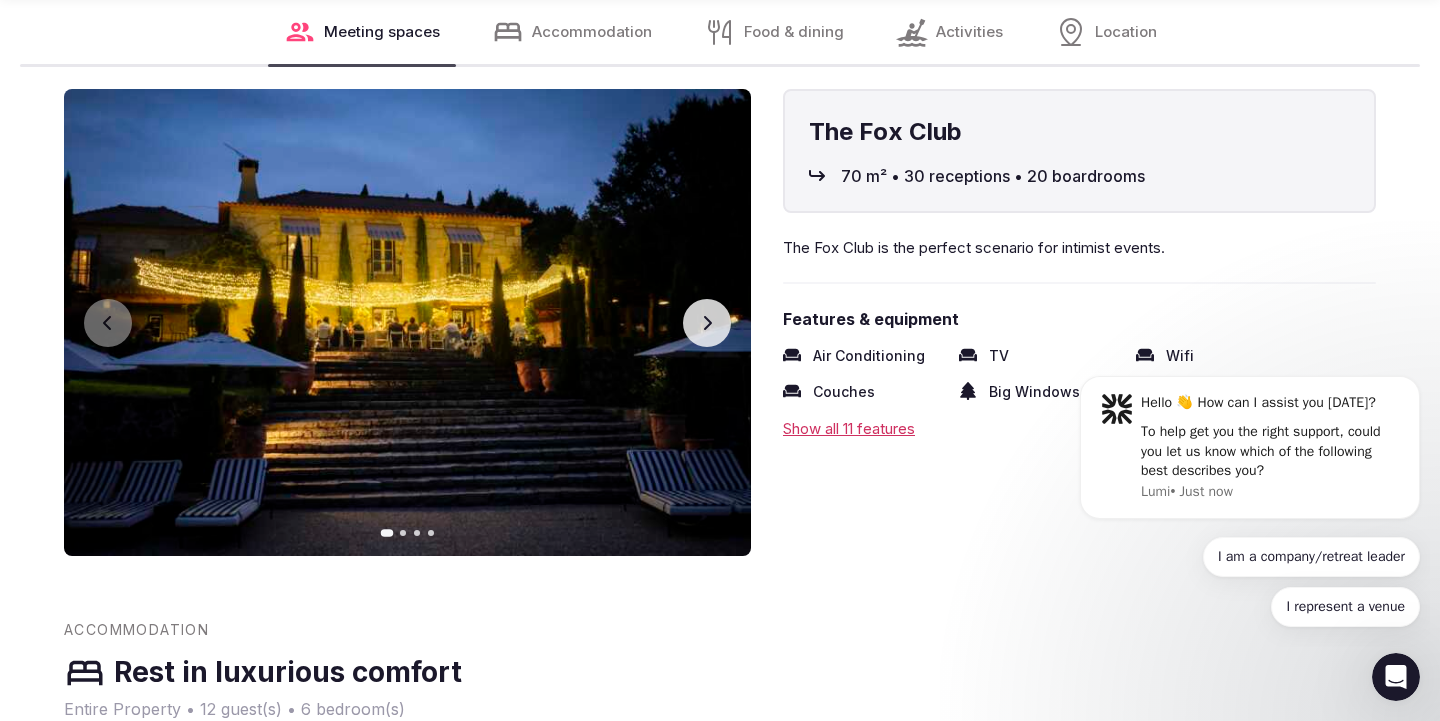 click on "Next slide" at bounding box center (707, 323) 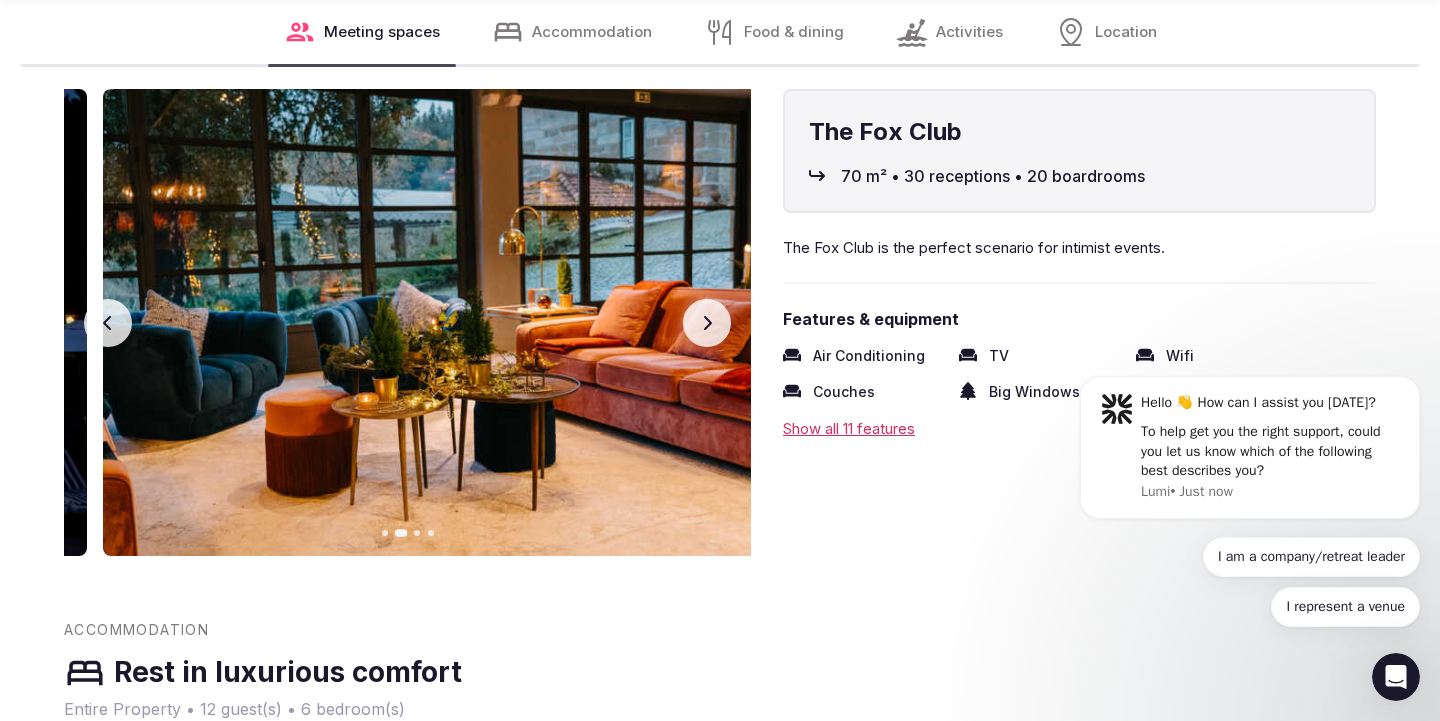click on "Next slide" at bounding box center [707, 323] 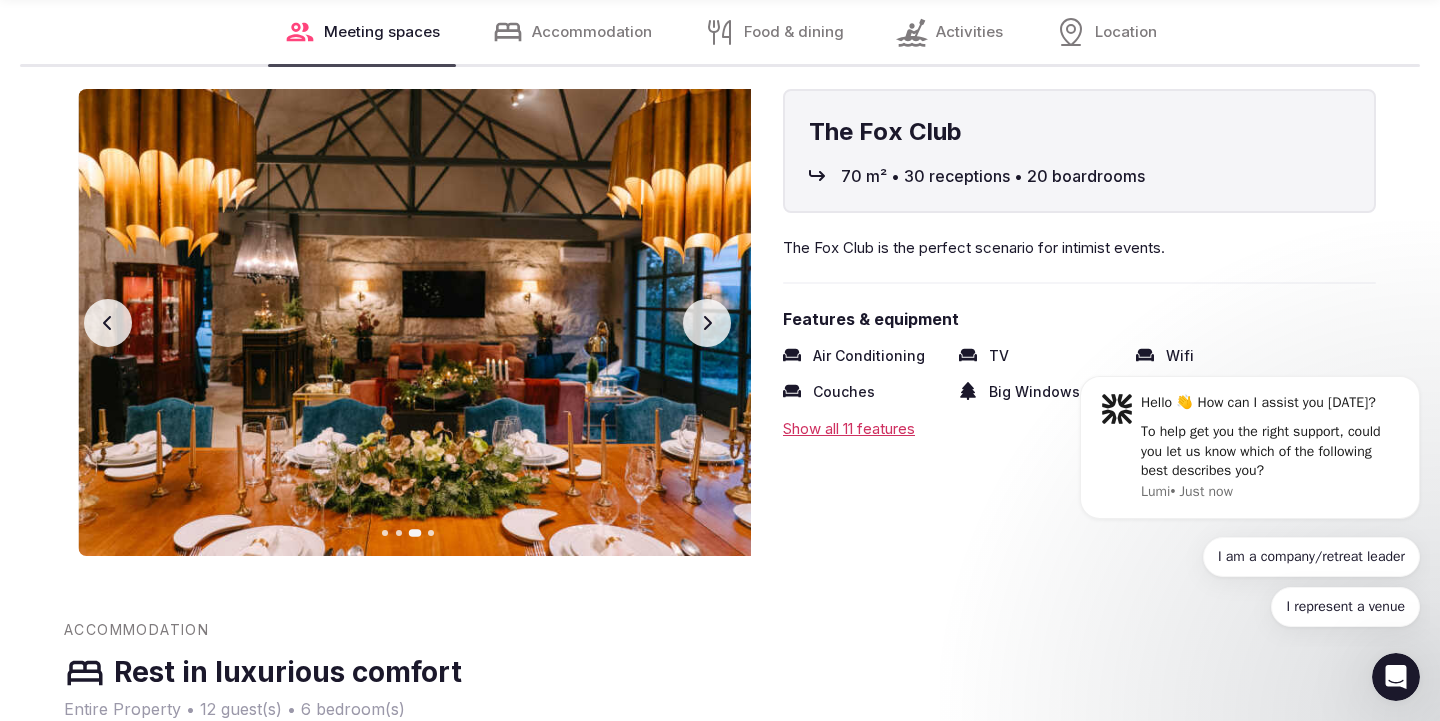 click on "Next slide" at bounding box center (707, 323) 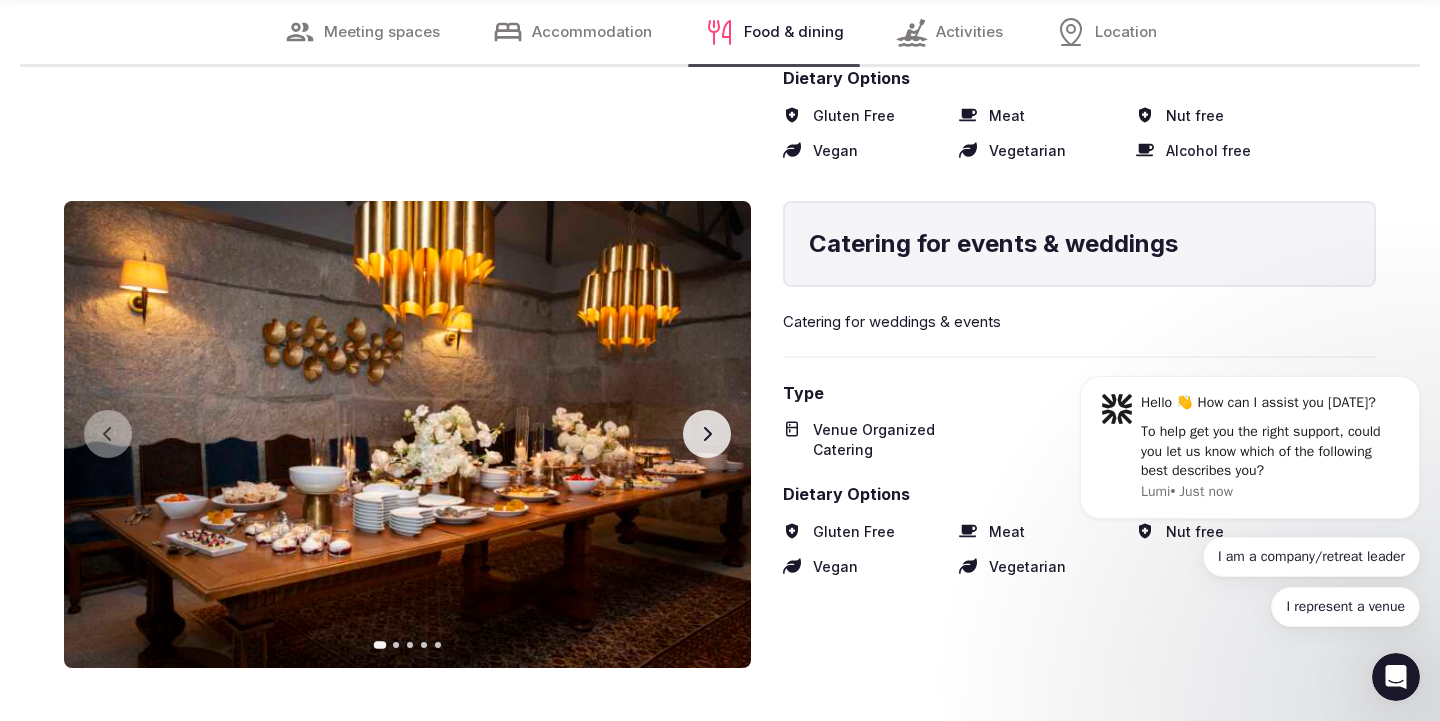 scroll, scrollTop: 6153, scrollLeft: 0, axis: vertical 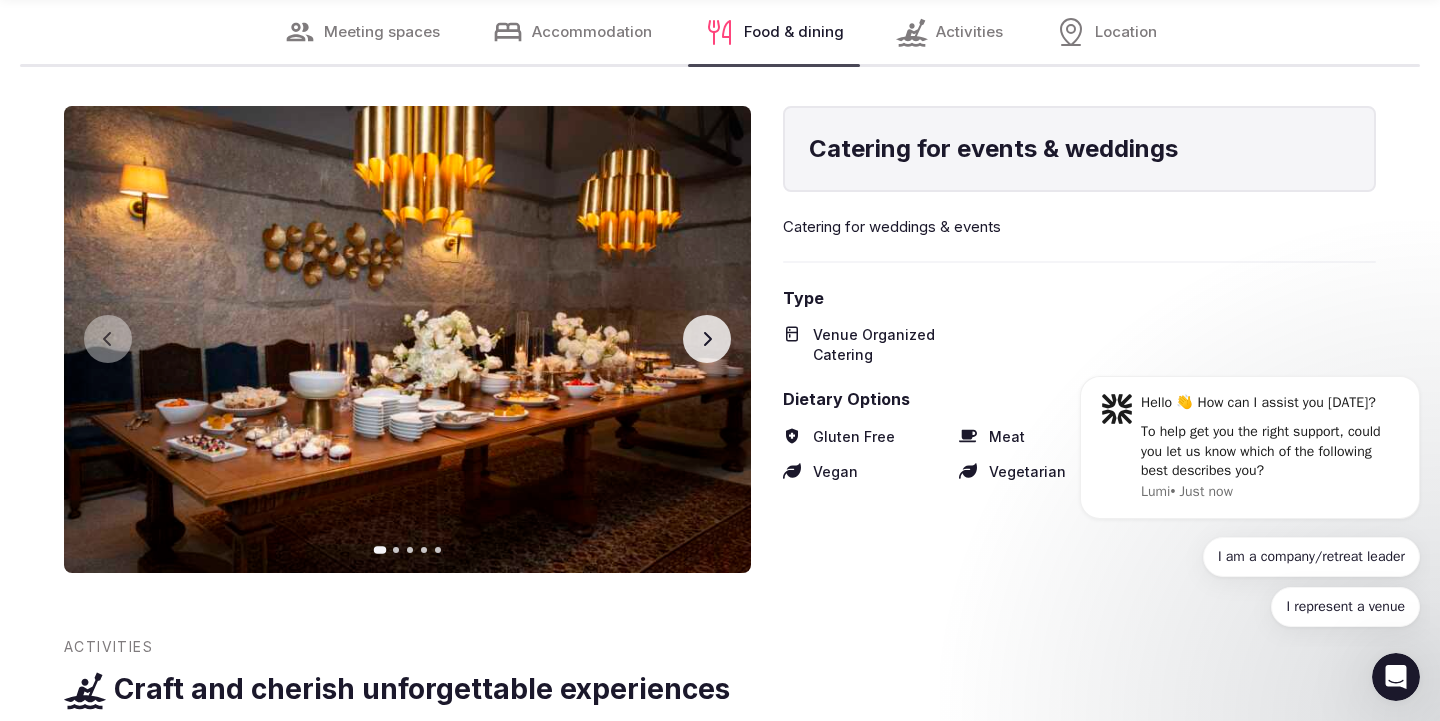 click 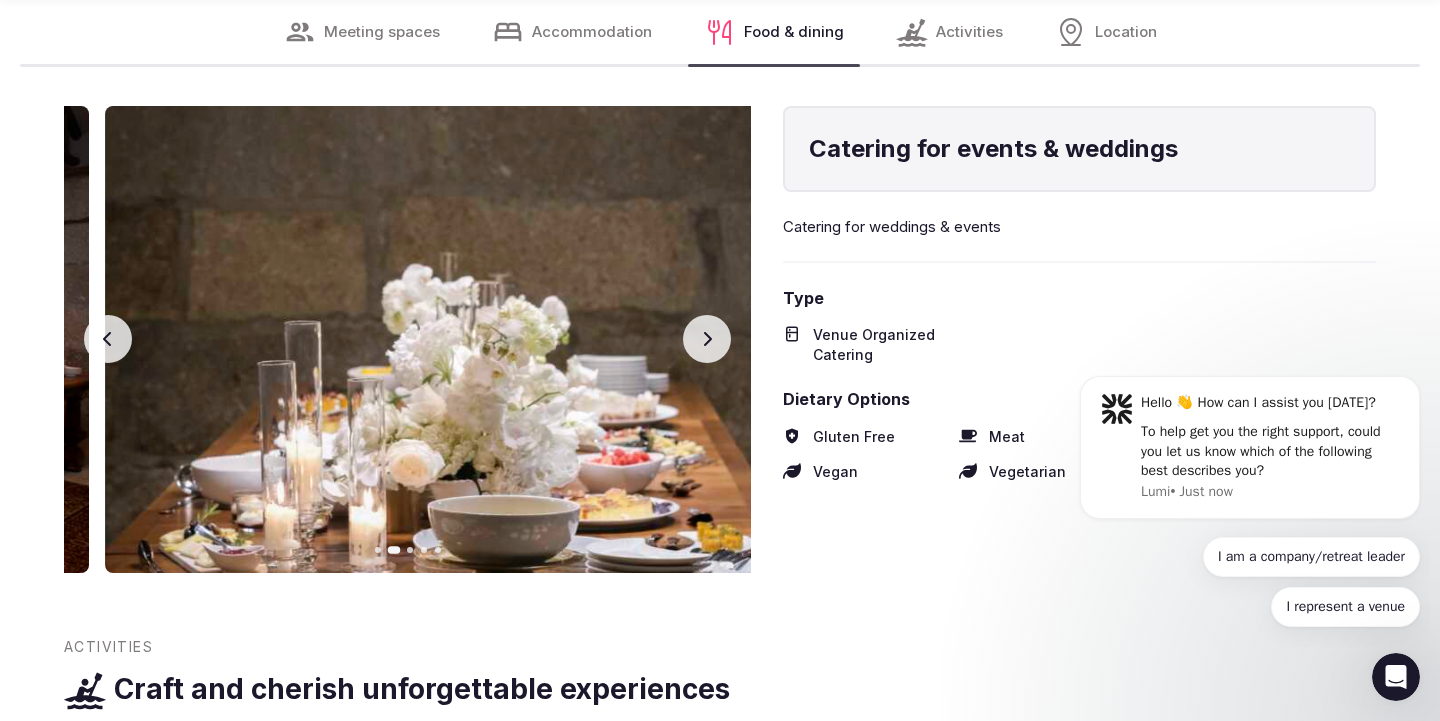 click 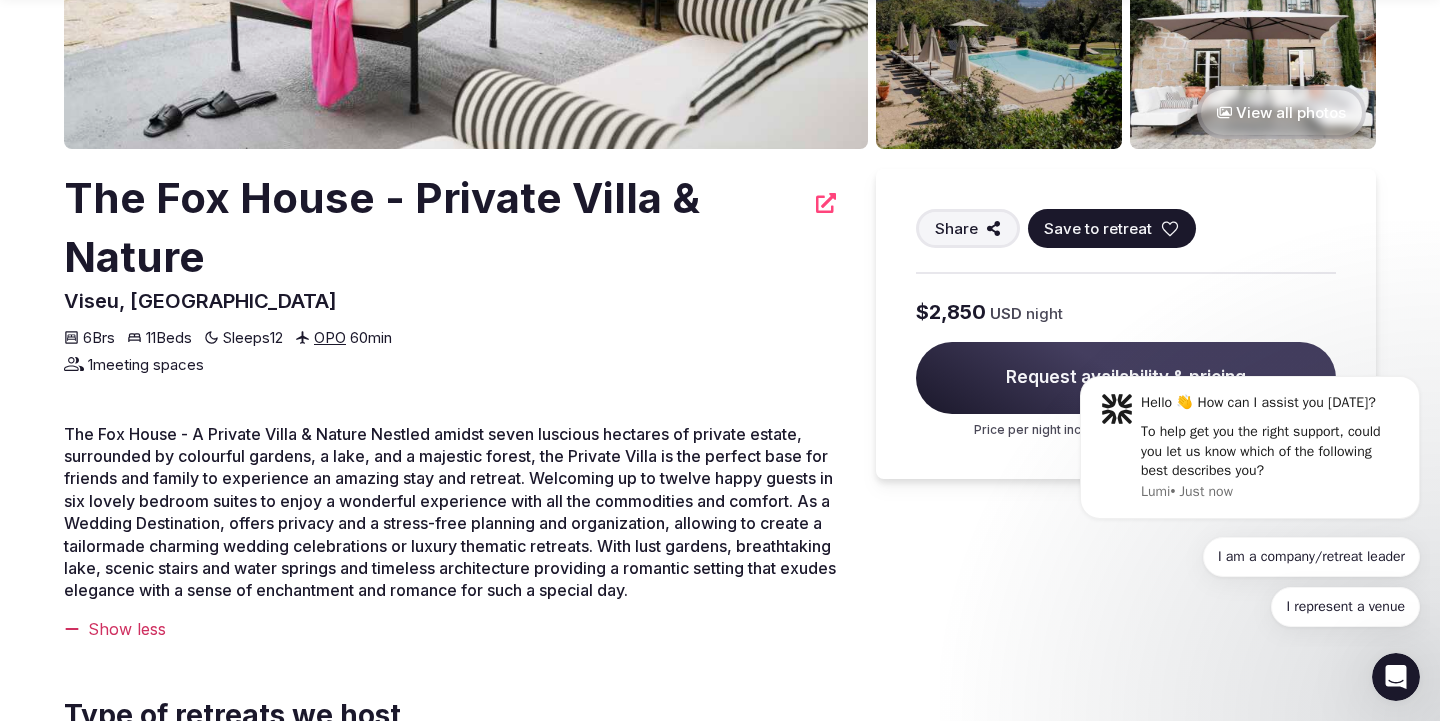 scroll, scrollTop: 464, scrollLeft: 0, axis: vertical 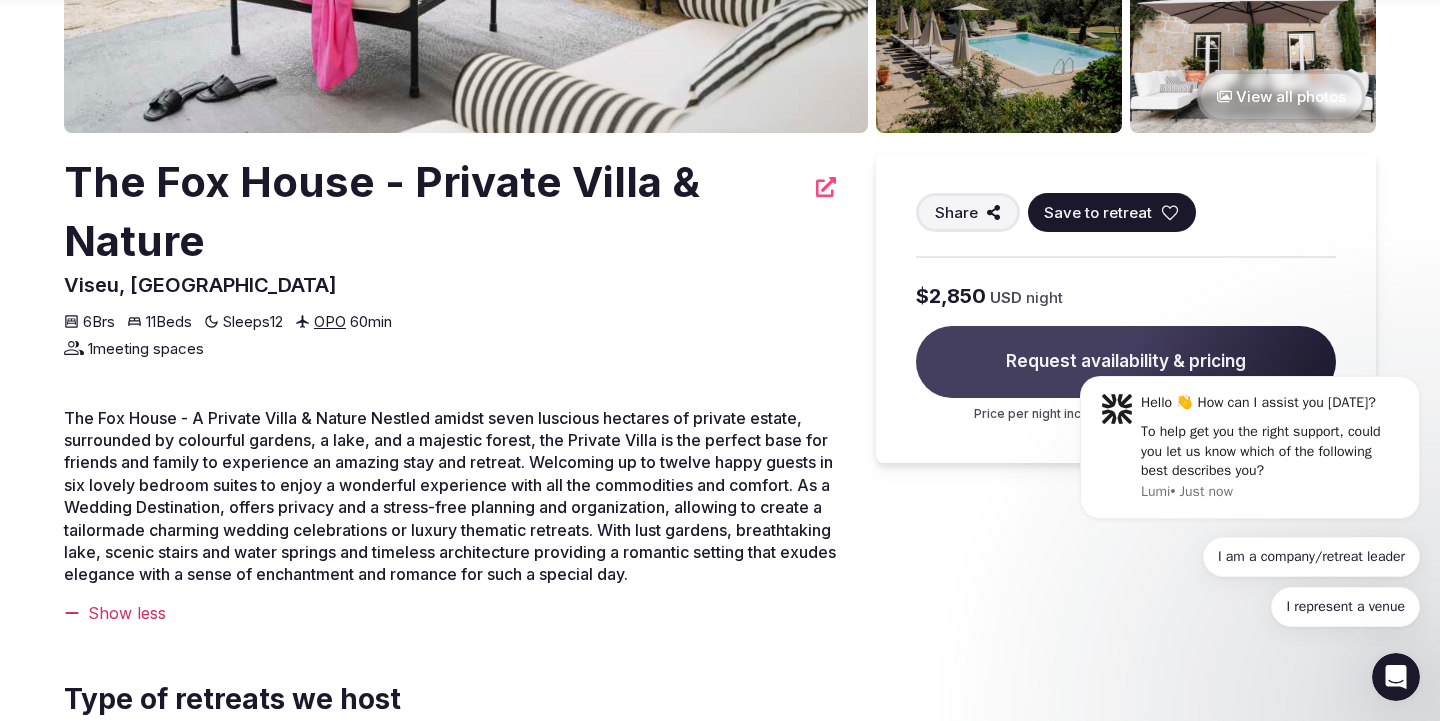 click on "Request availability & pricing" at bounding box center (1126, 362) 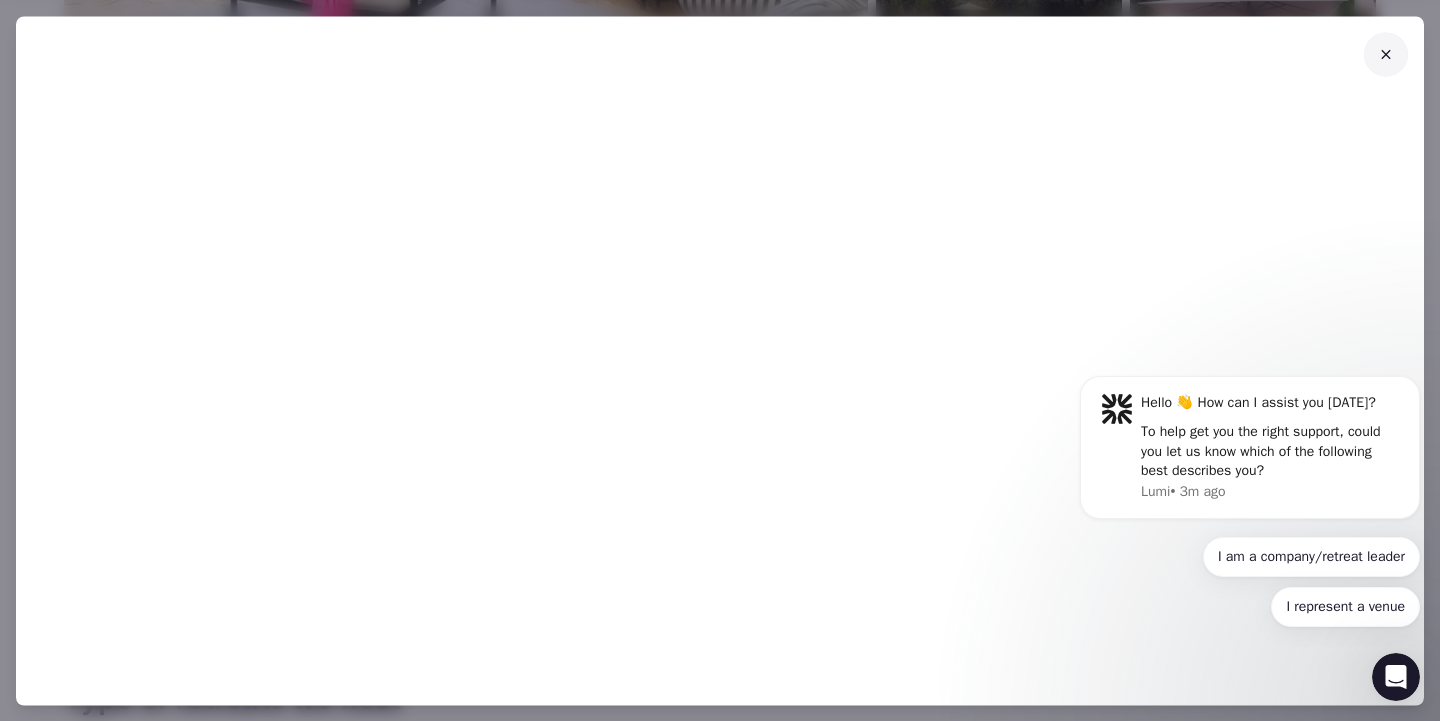 click 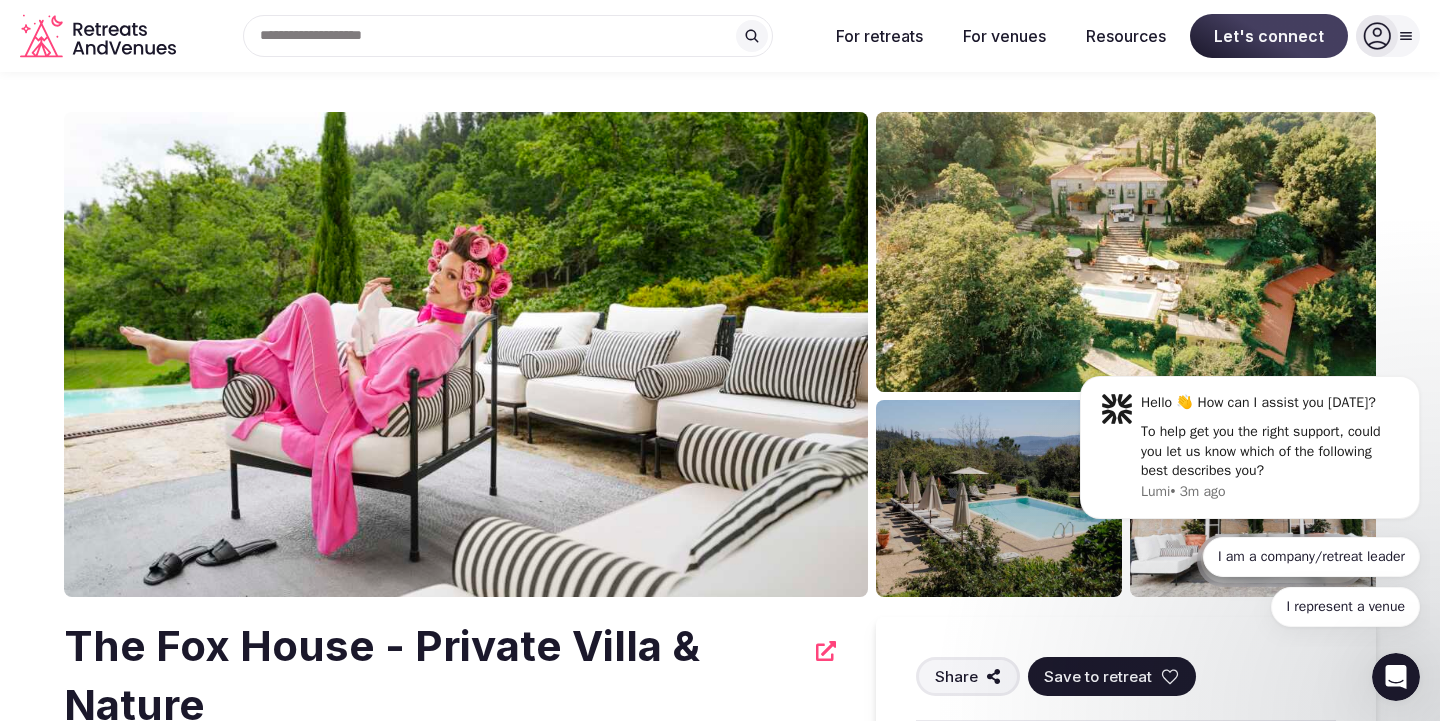 scroll, scrollTop: 0, scrollLeft: 0, axis: both 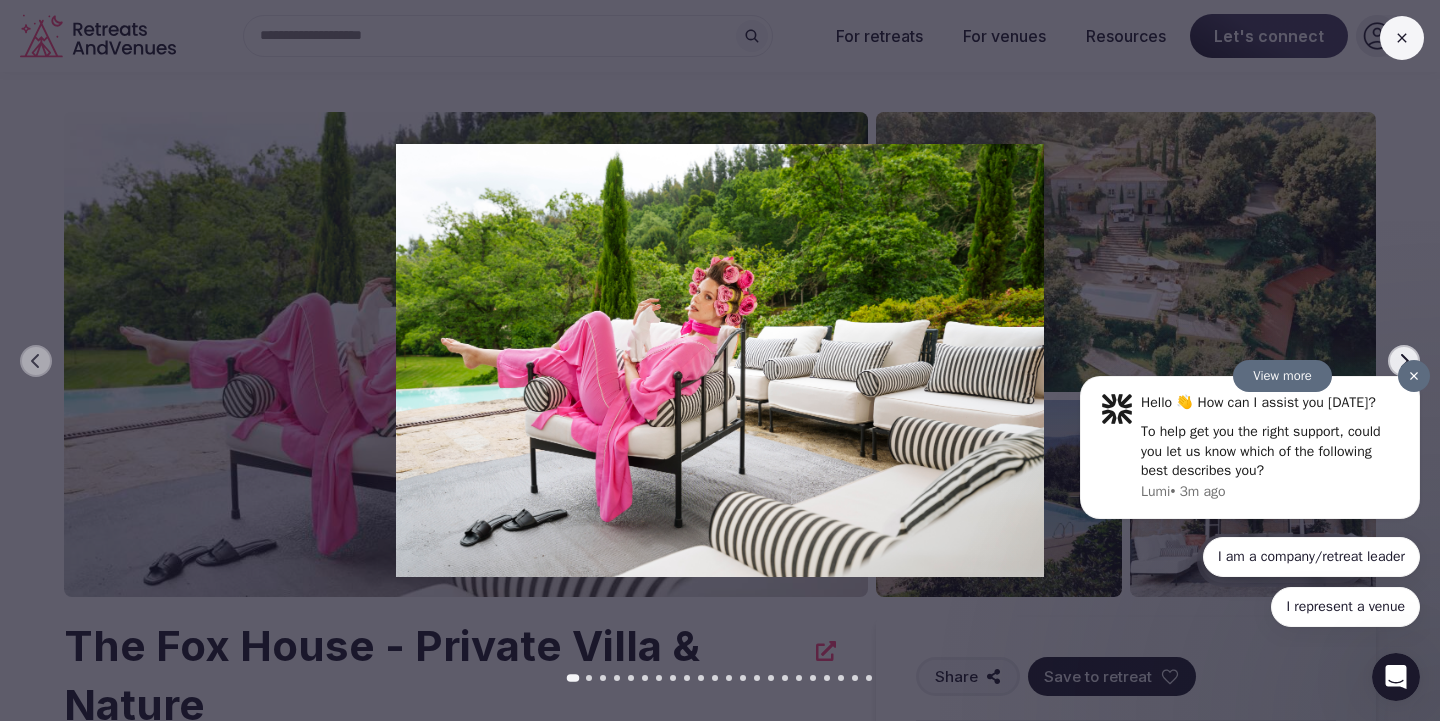 click at bounding box center [1414, 376] 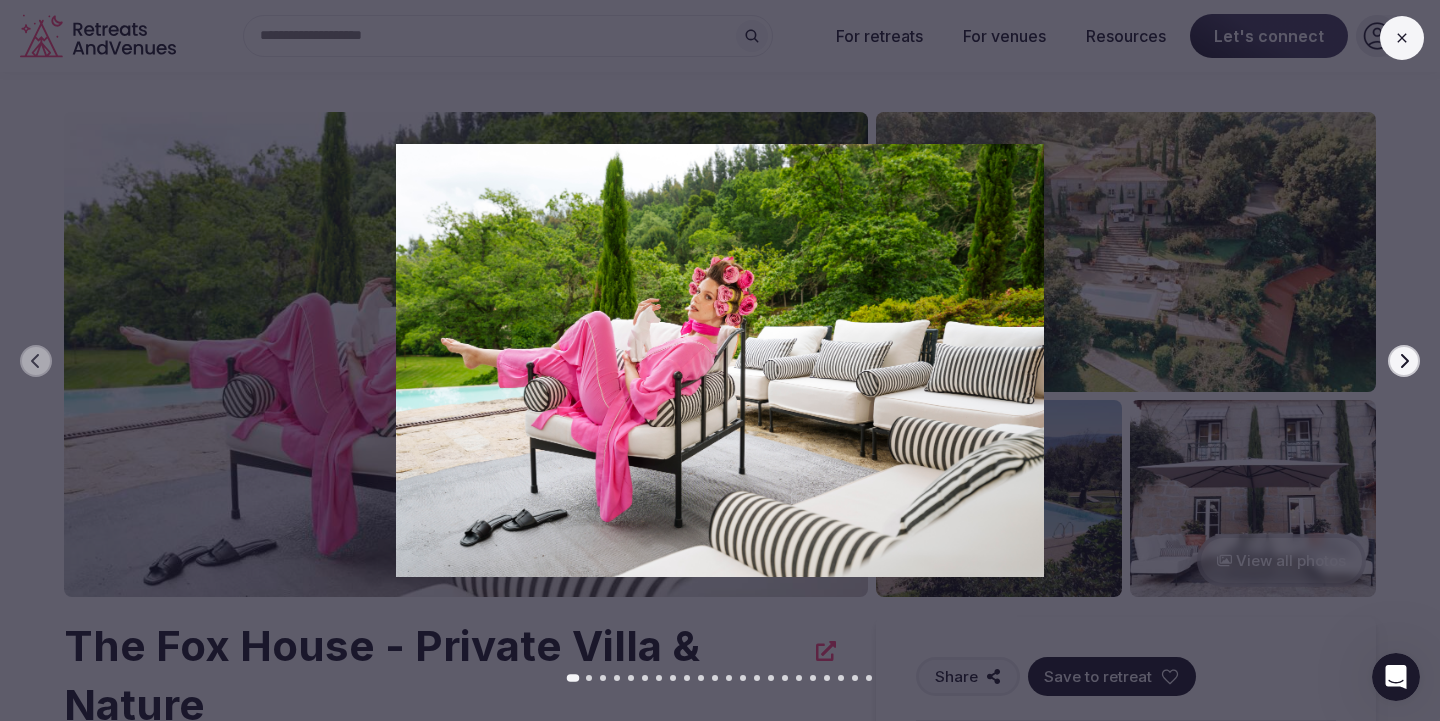 click 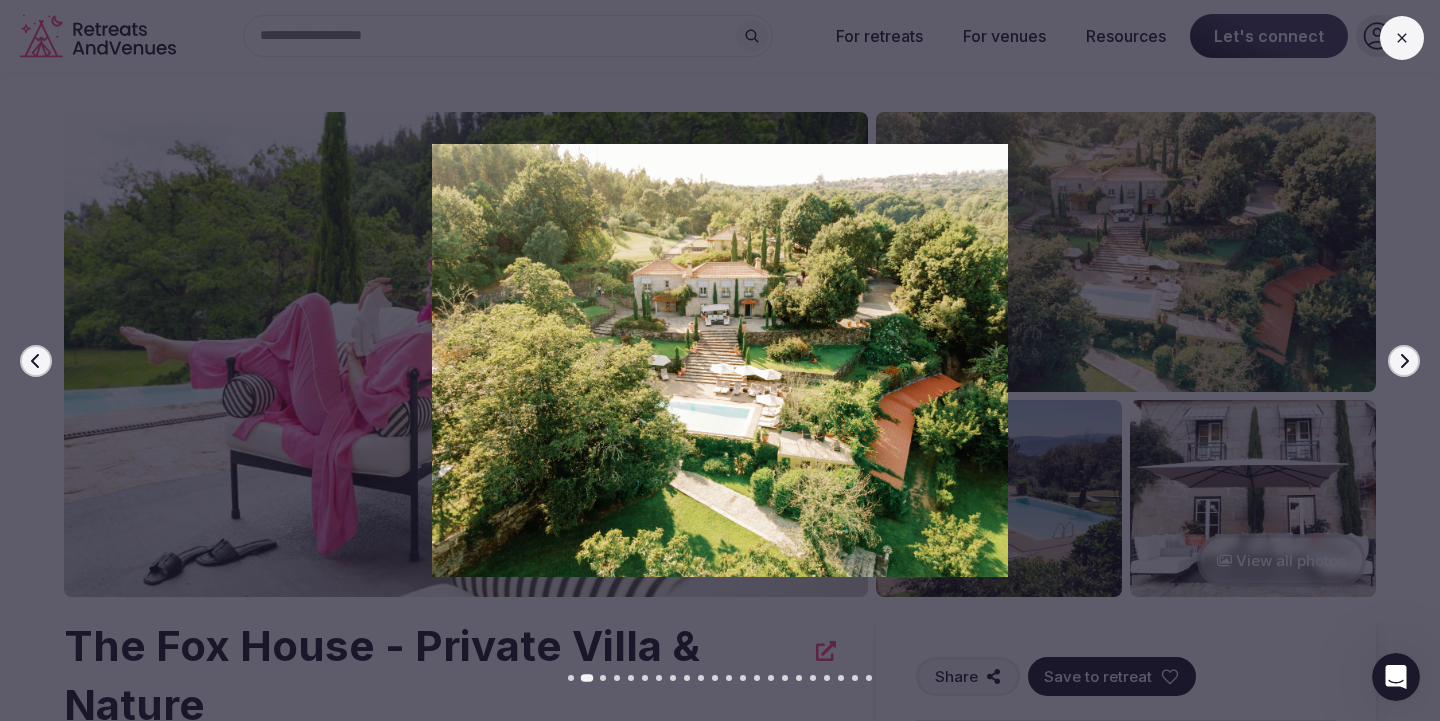 click 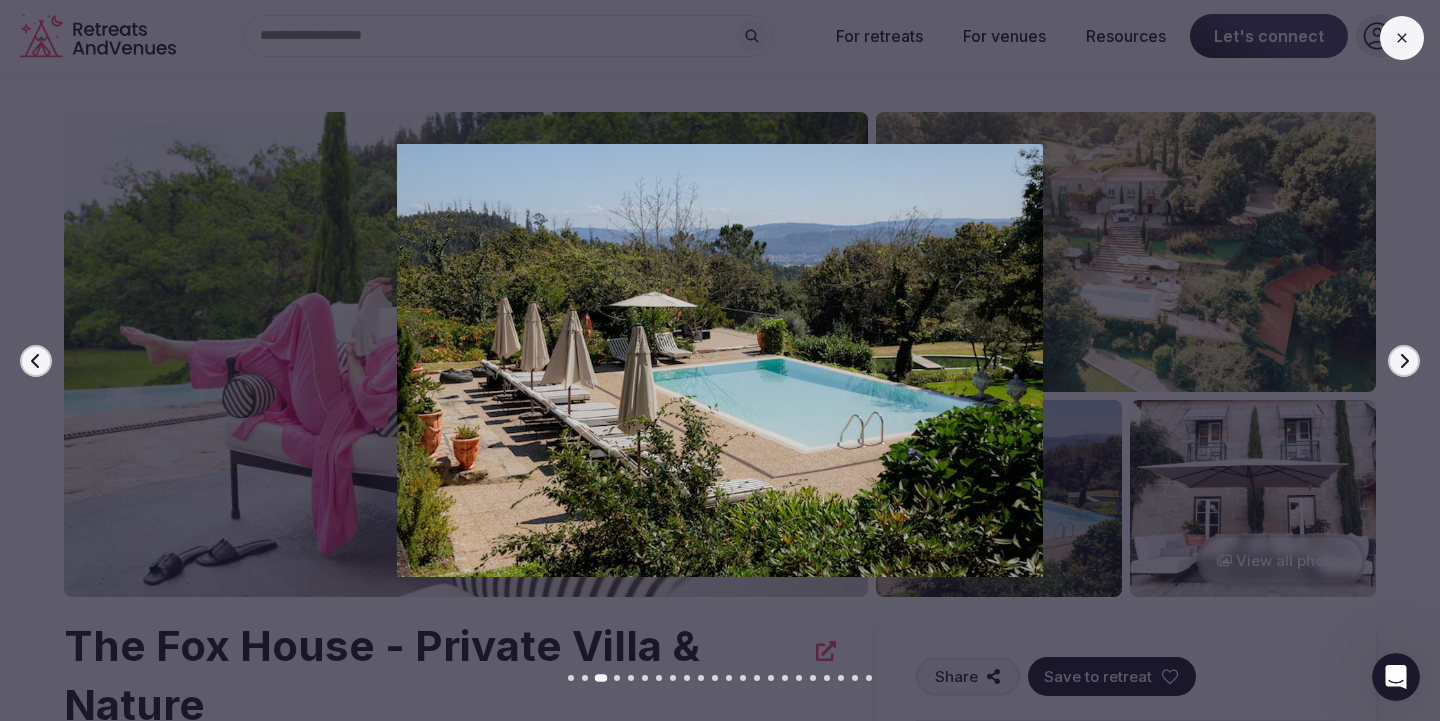 click 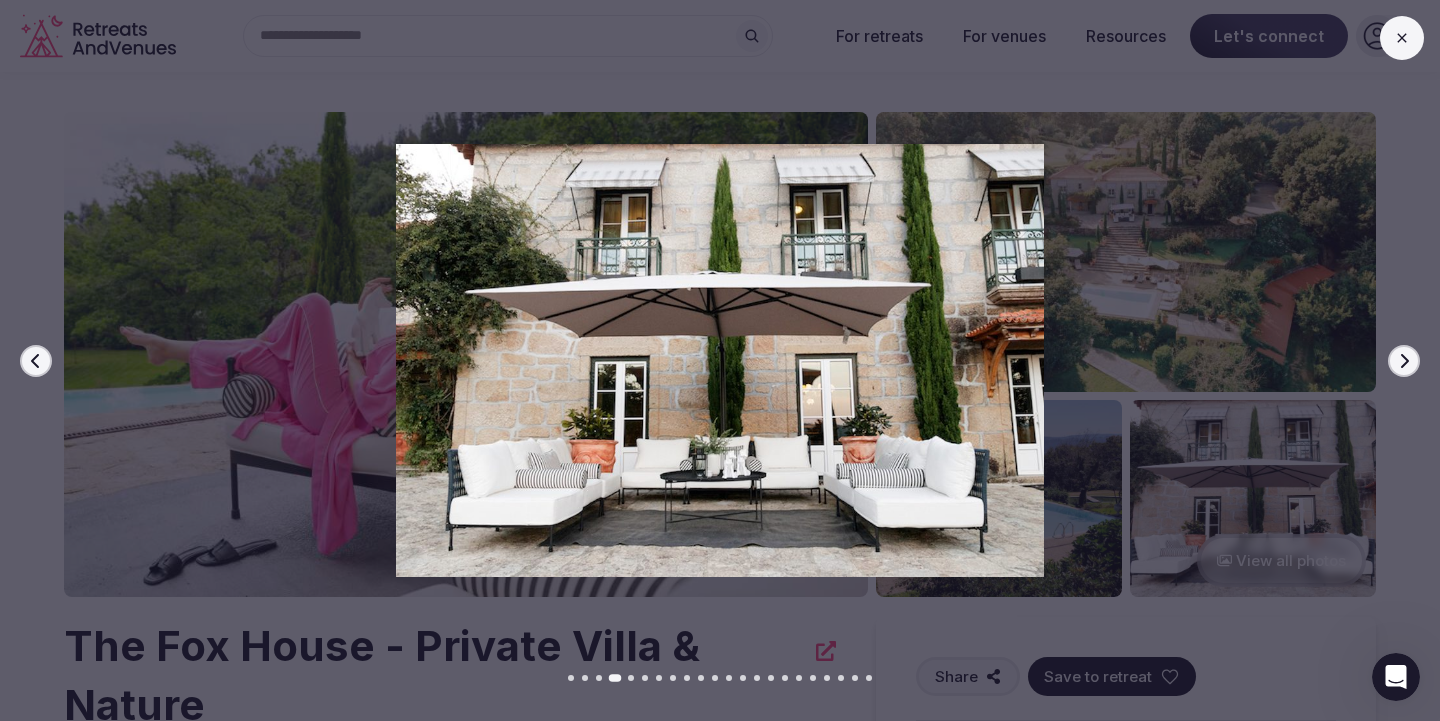 click 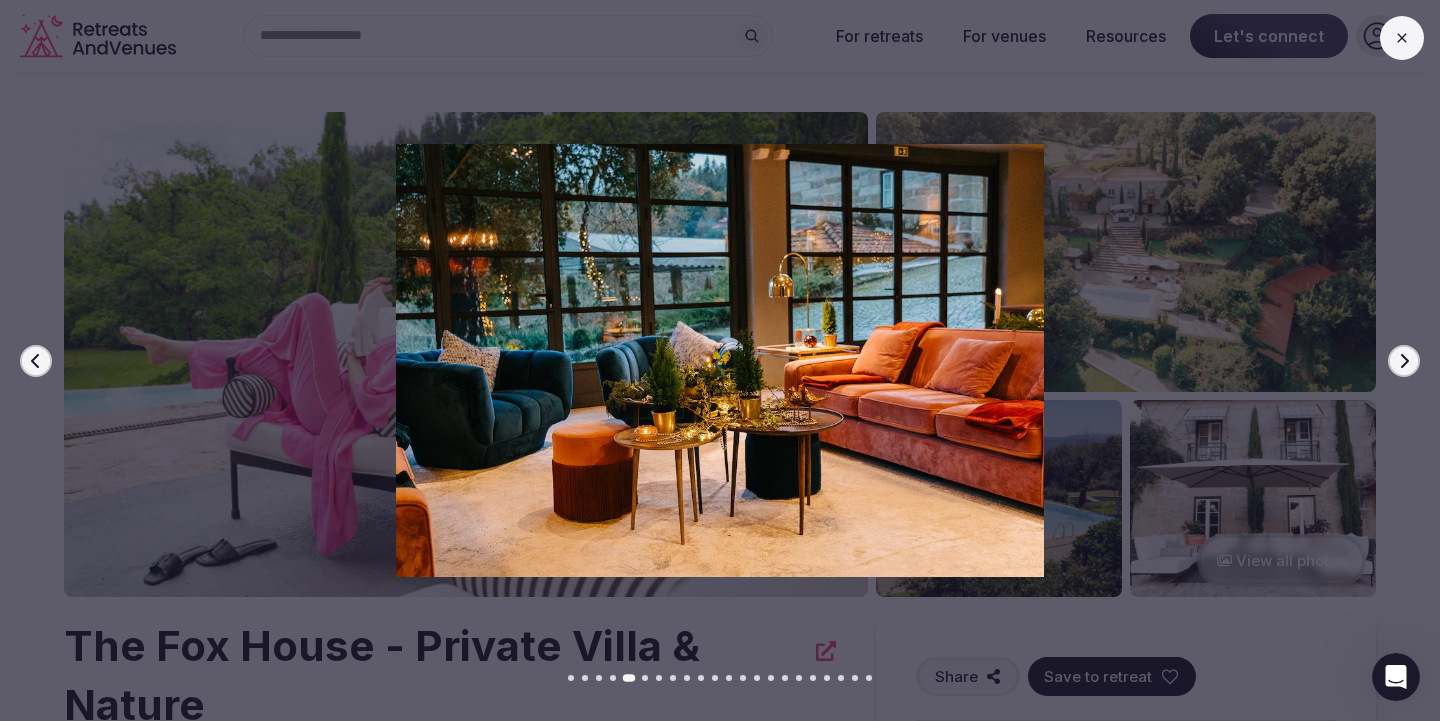 click 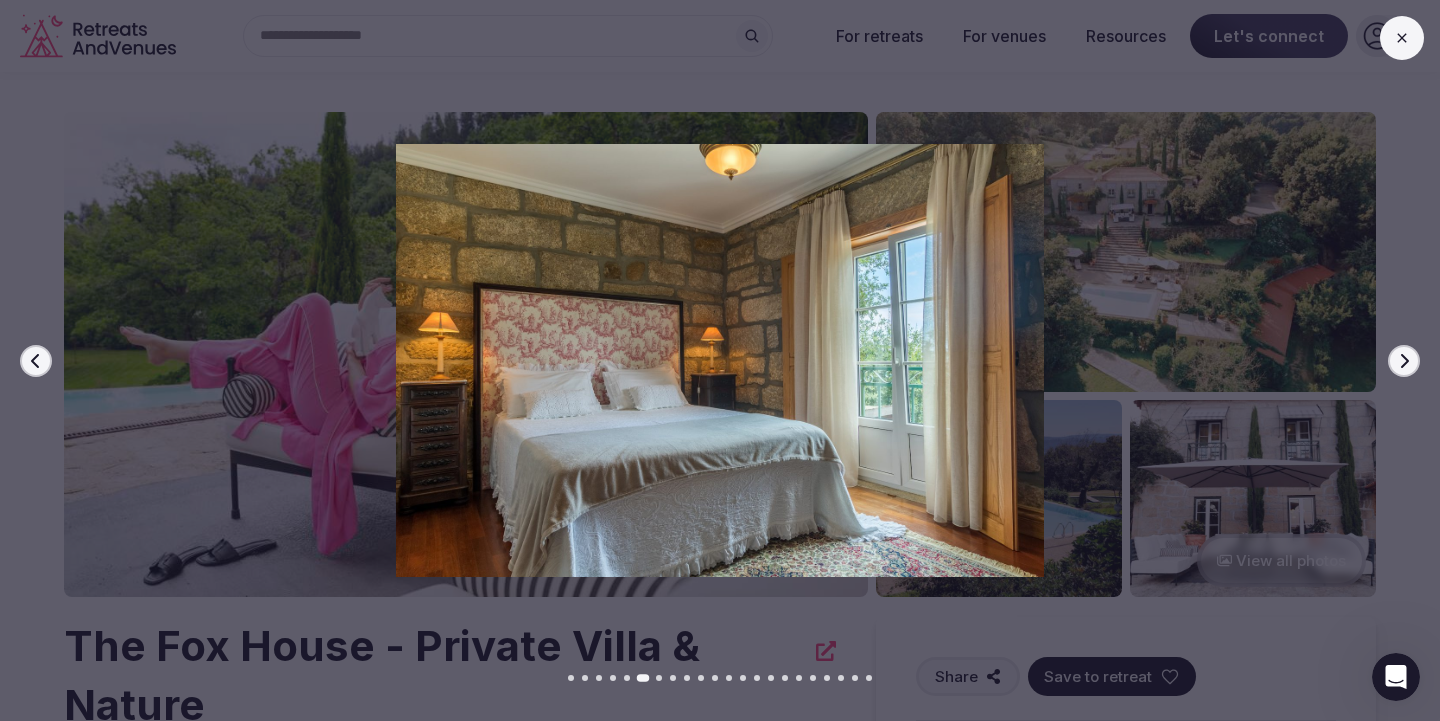 click 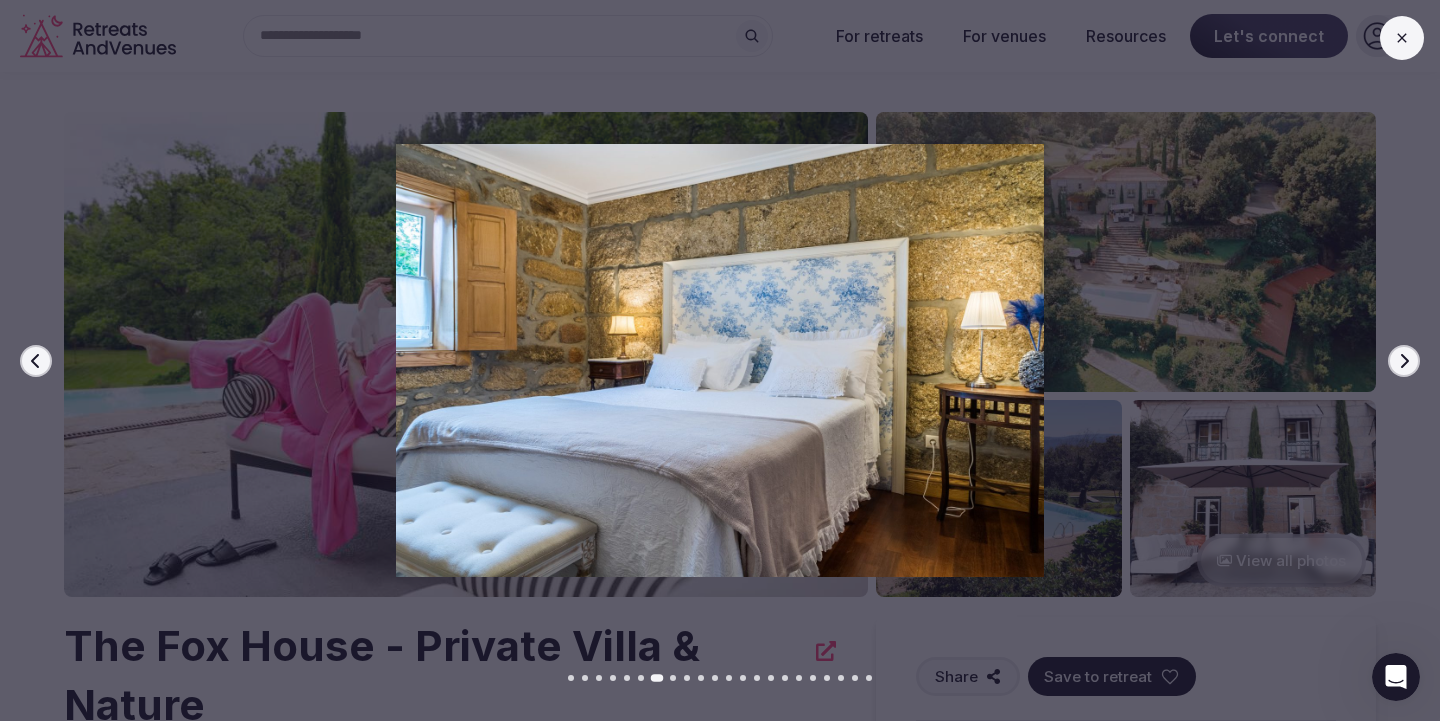 click 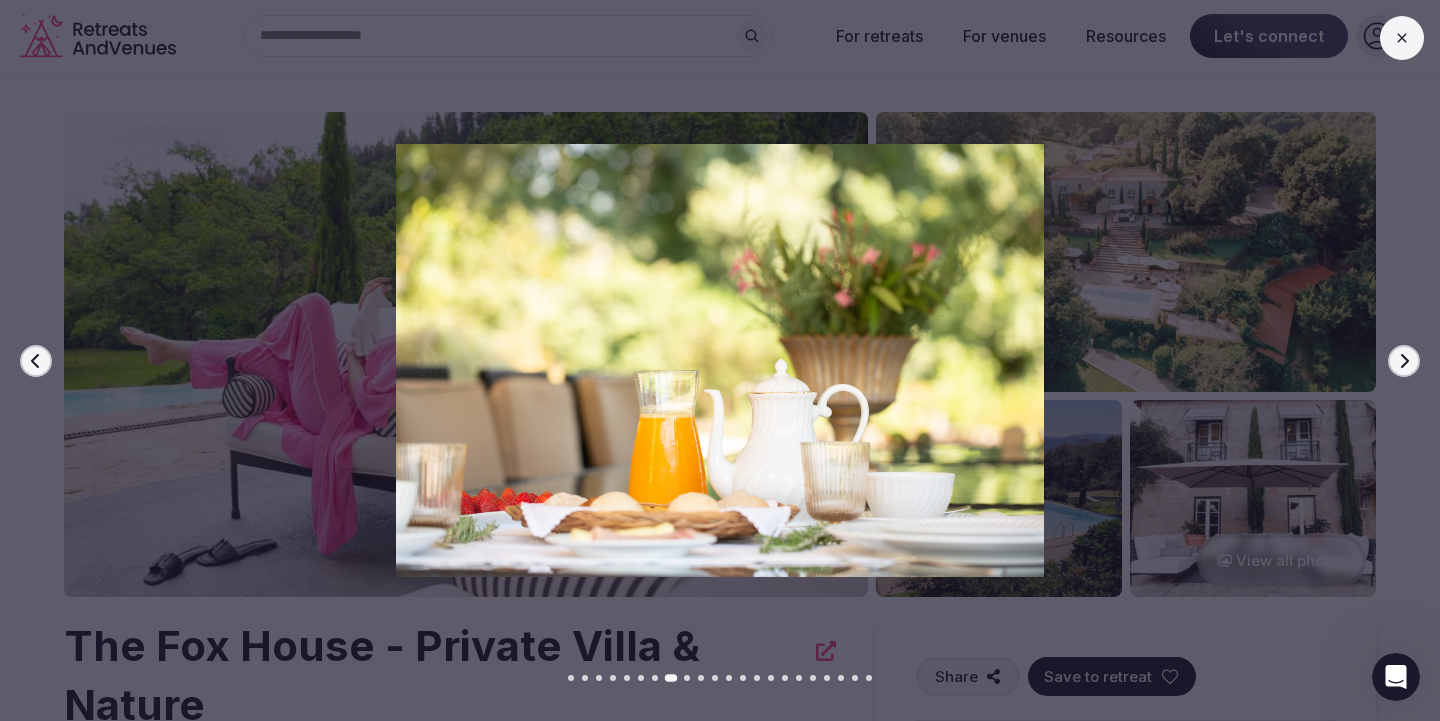 click 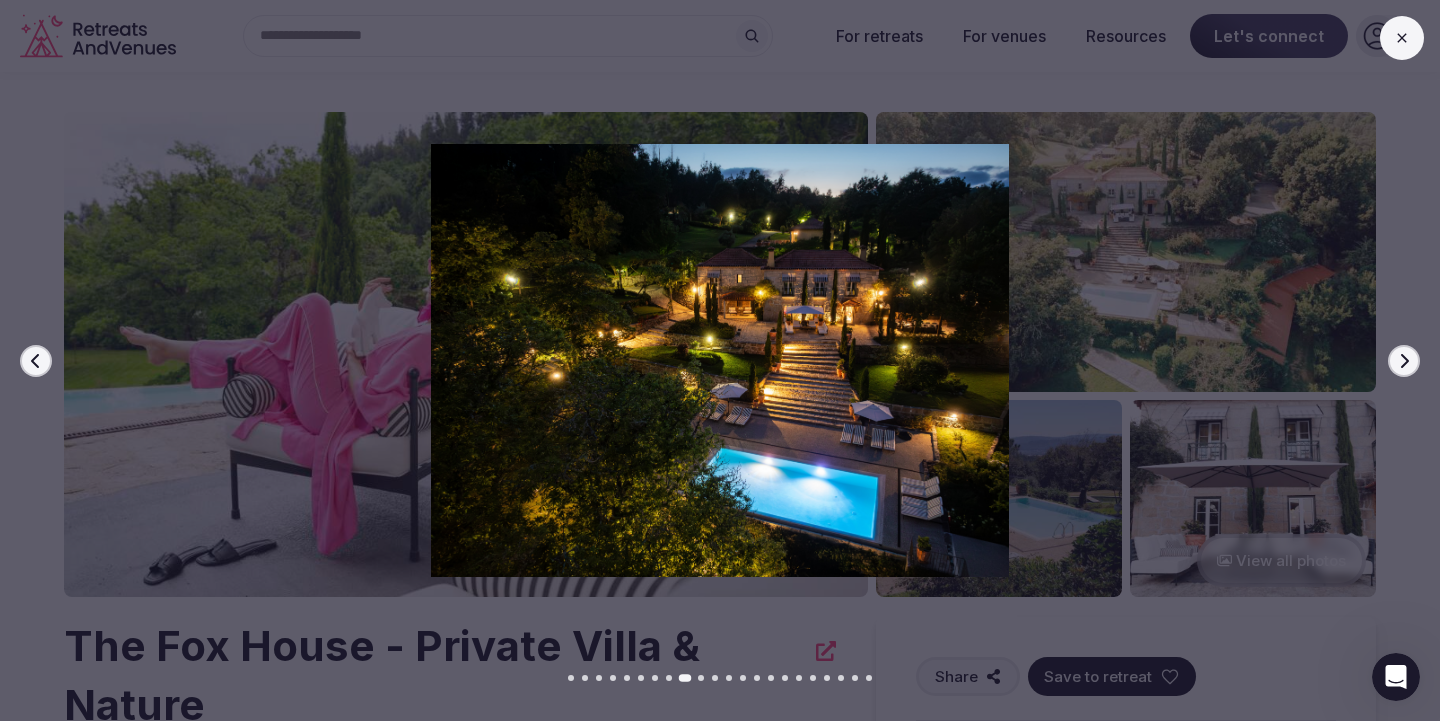 click 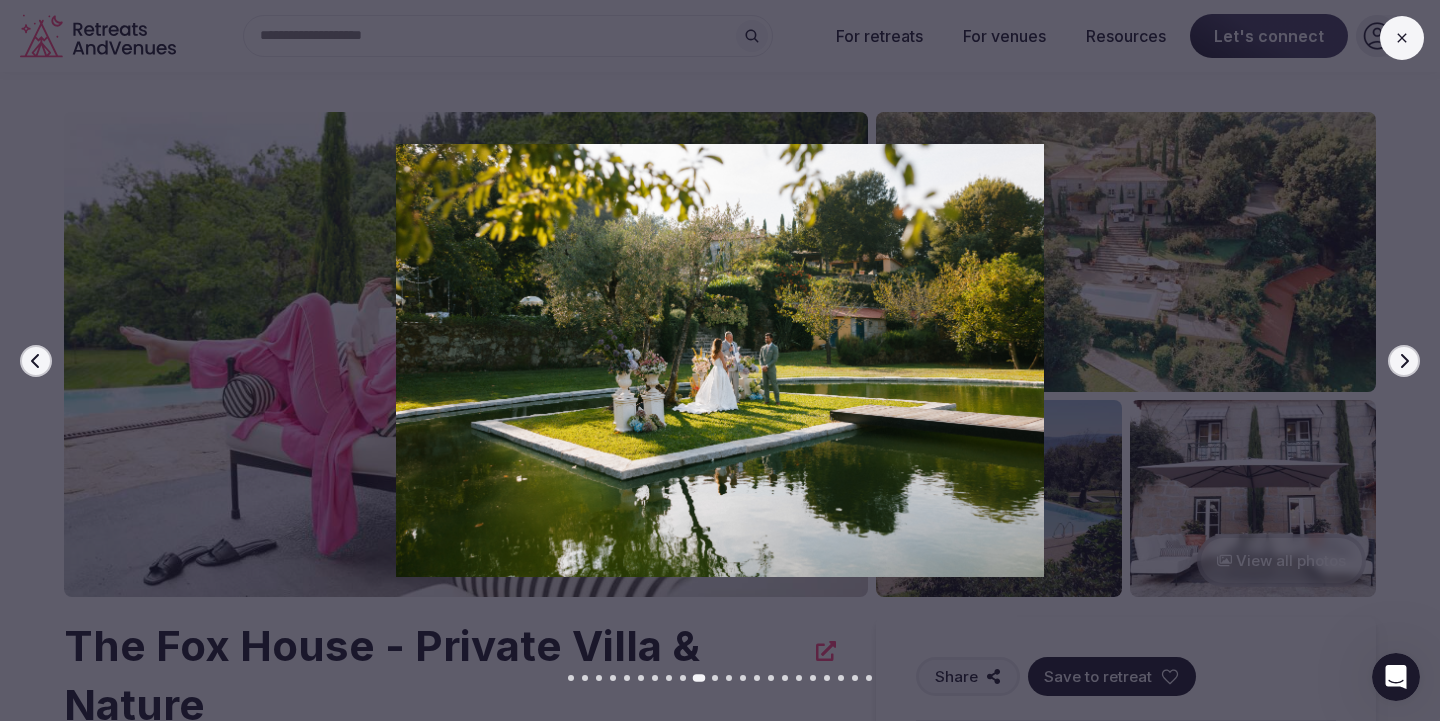click 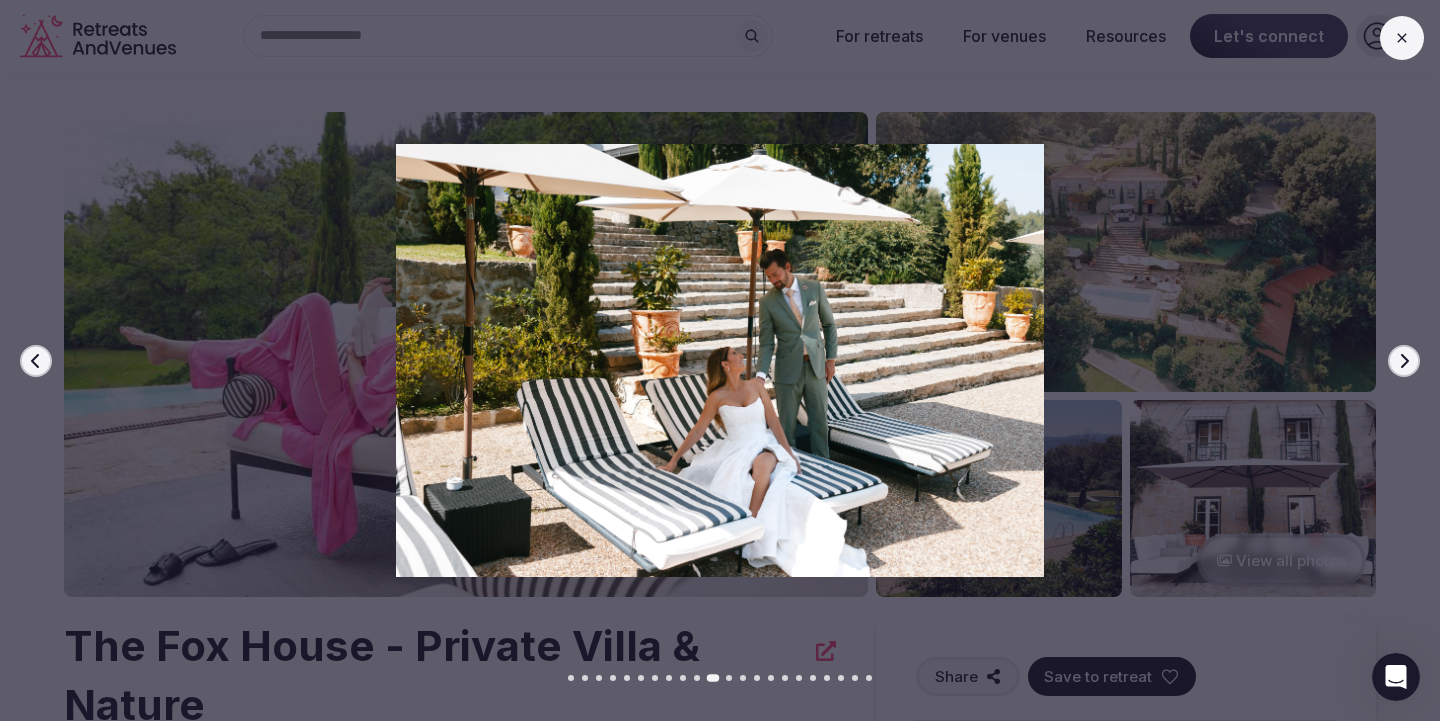 click 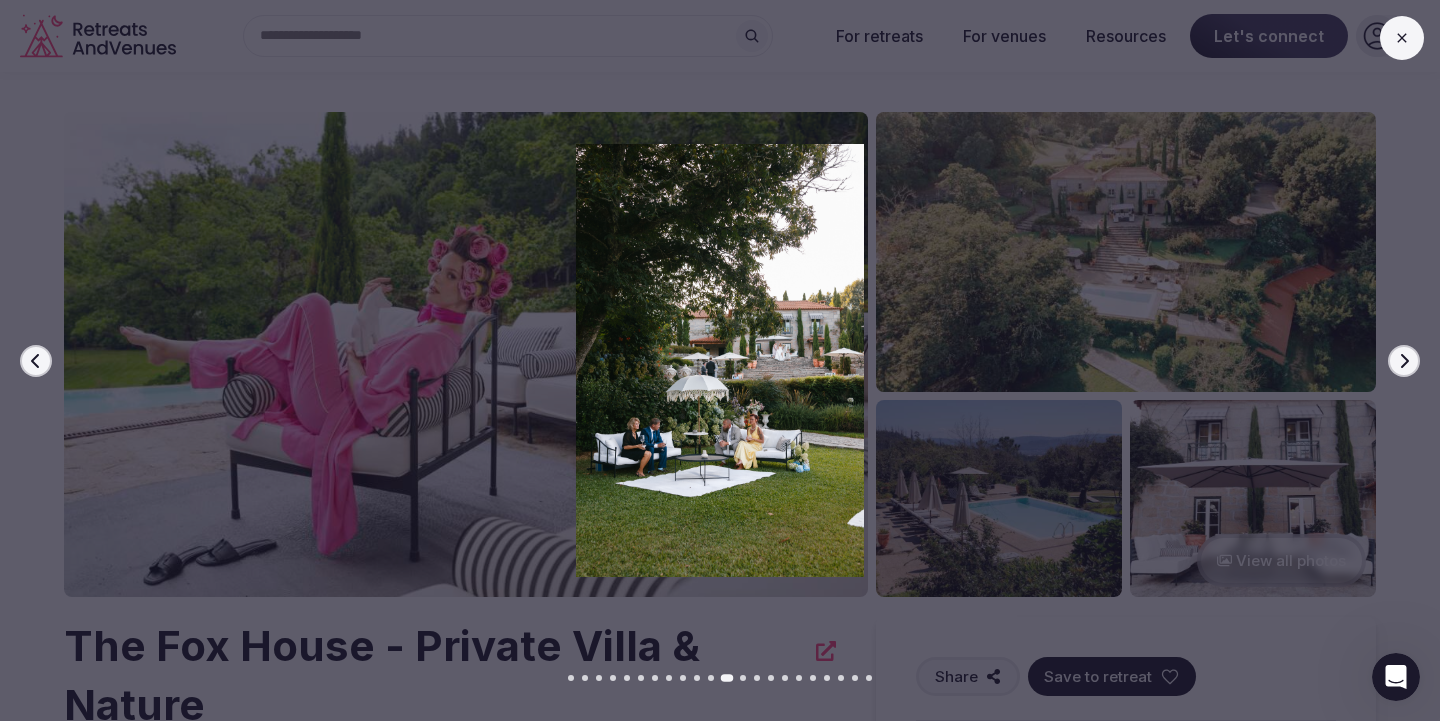 click 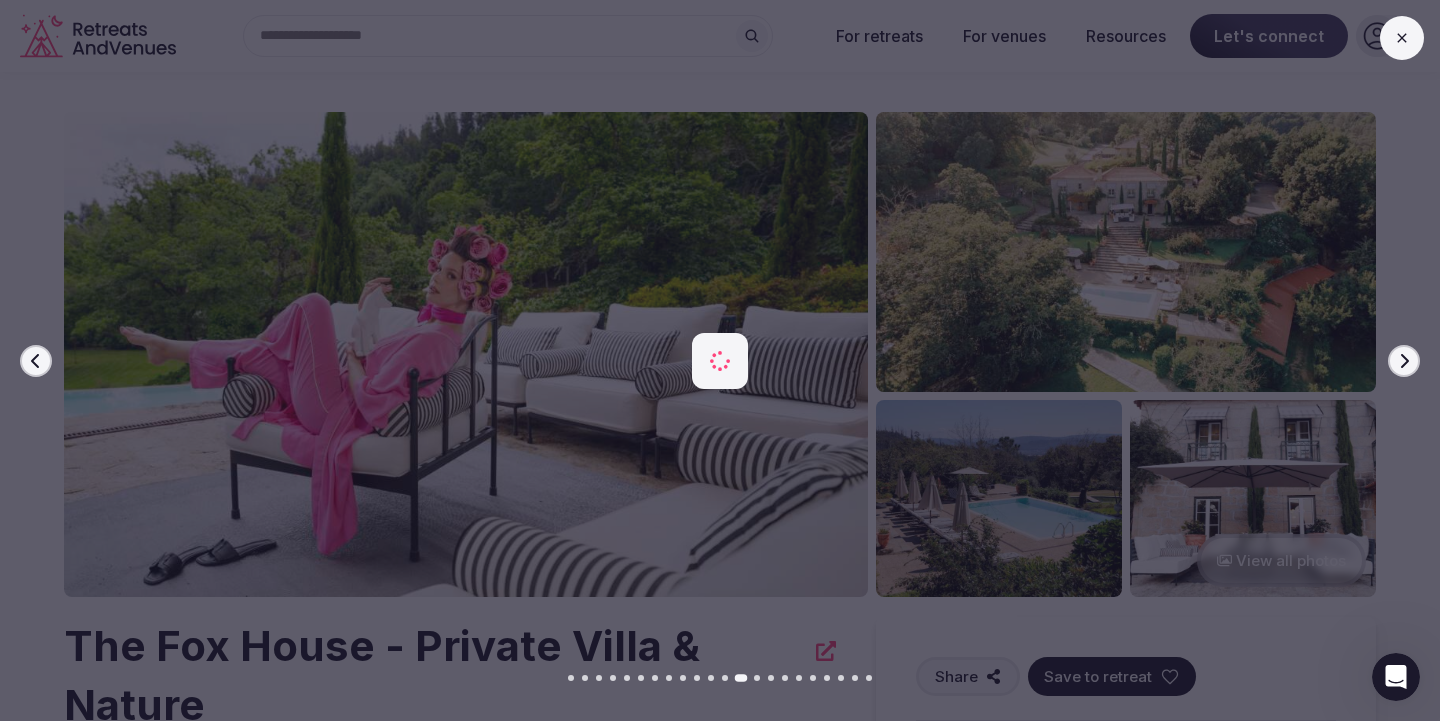 click 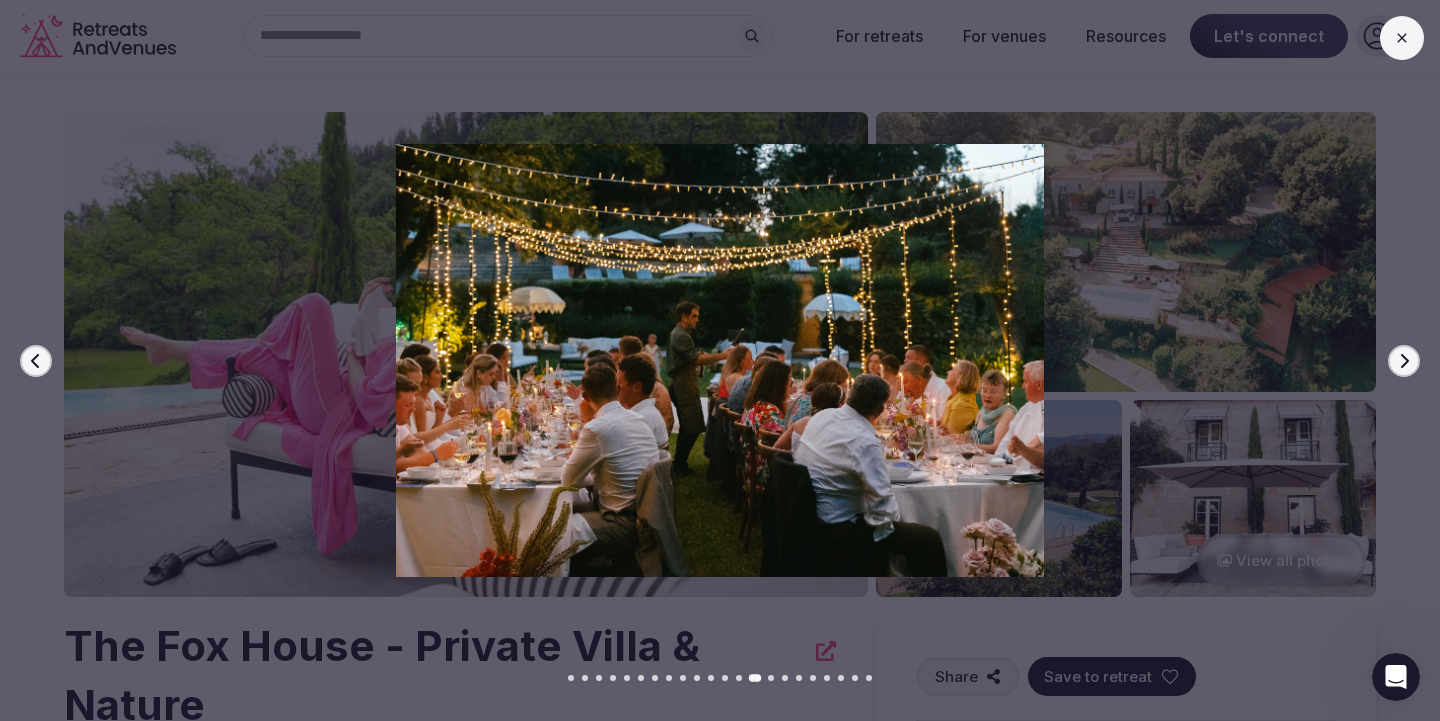 click 